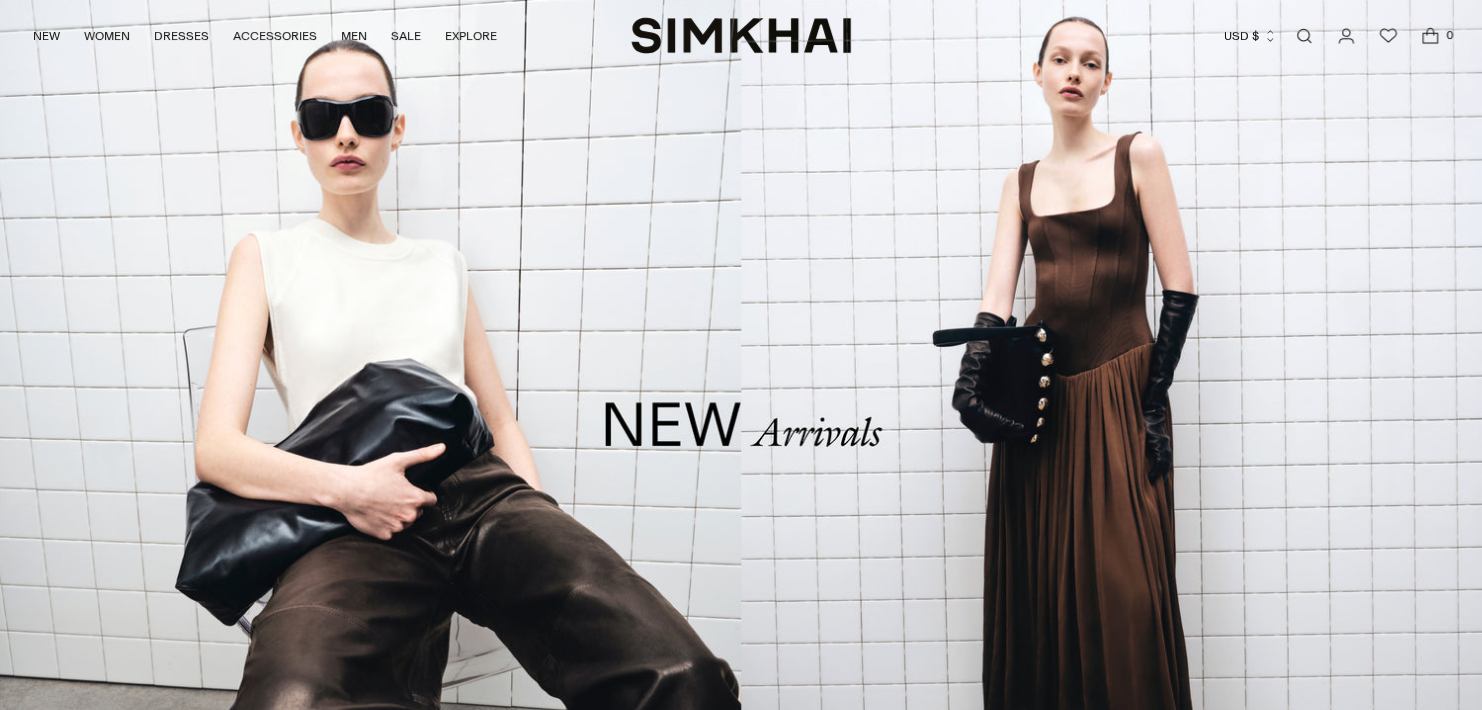 scroll, scrollTop: 0, scrollLeft: 0, axis: both 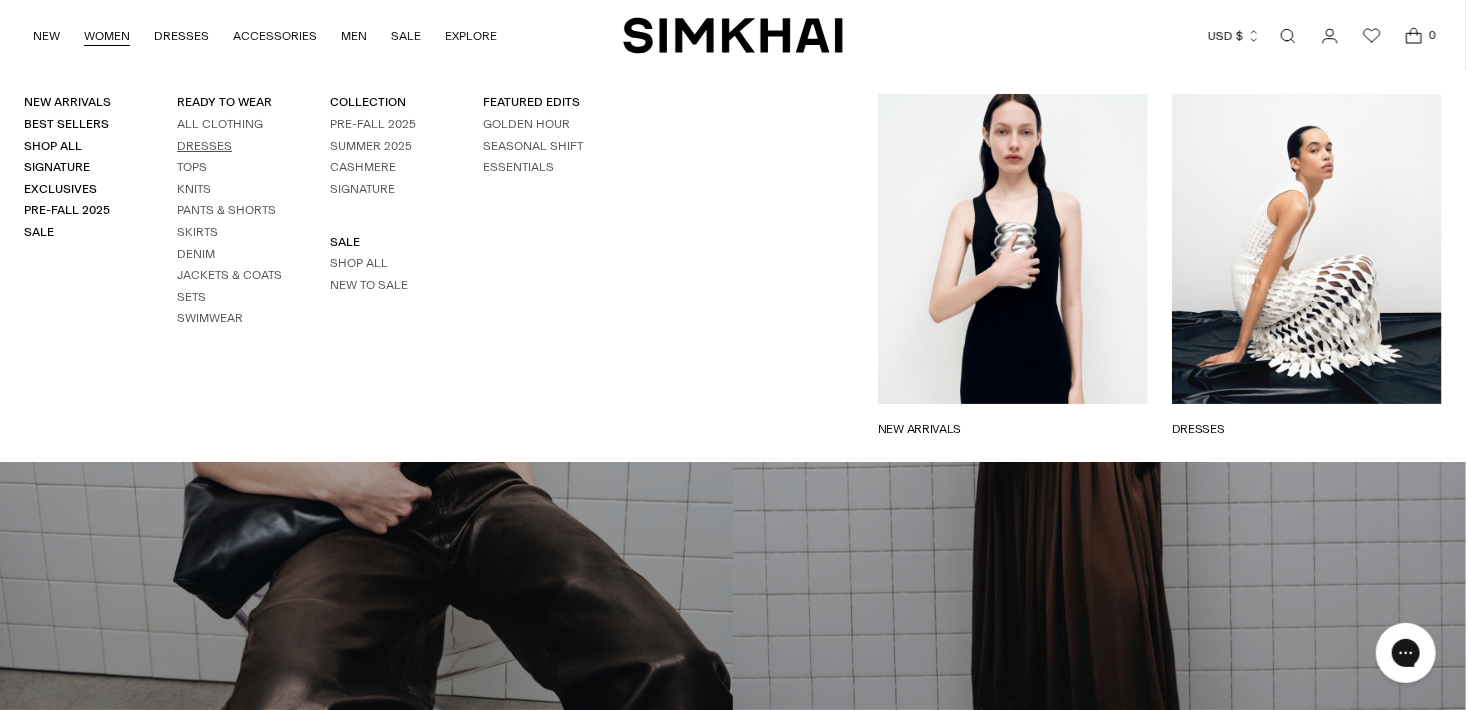 click on "Dresses" at bounding box center (204, 146) 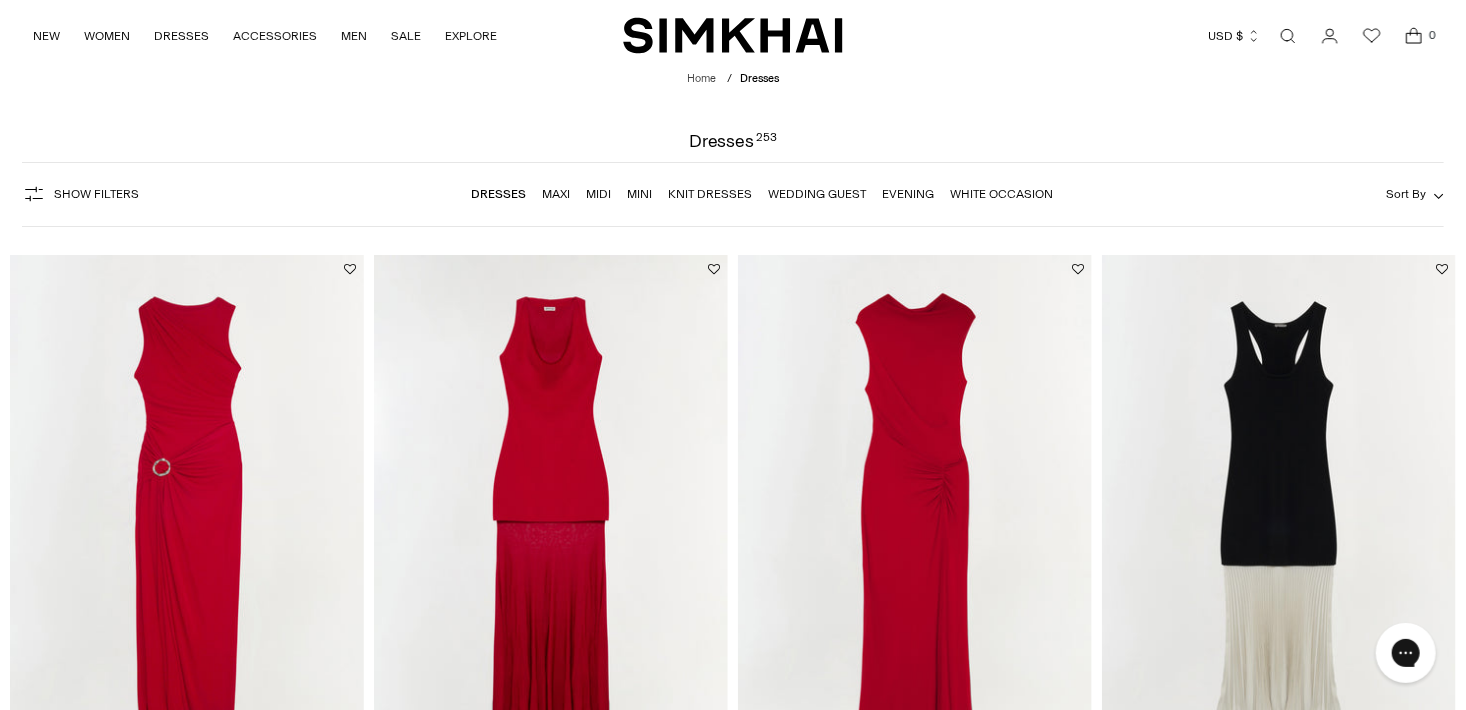scroll, scrollTop: 0, scrollLeft: 0, axis: both 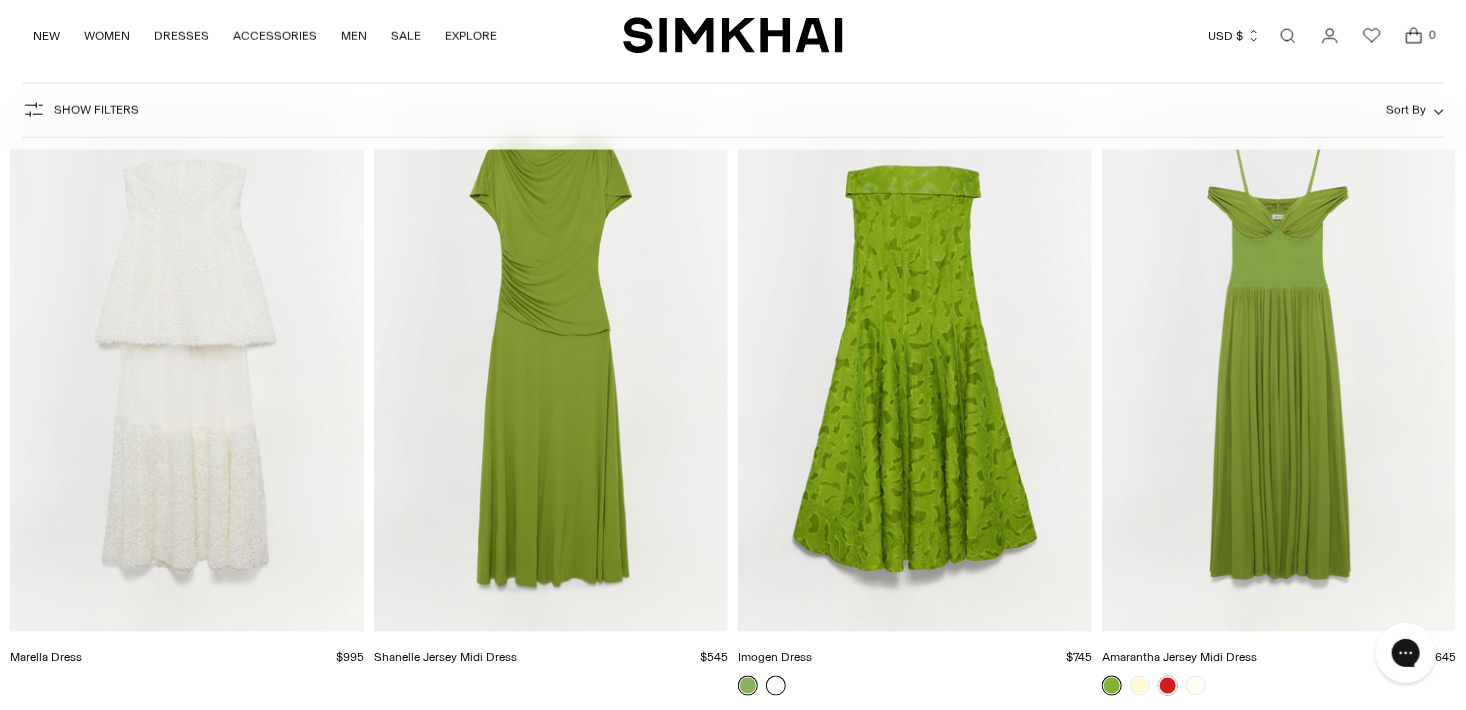 click at bounding box center (776, 686) 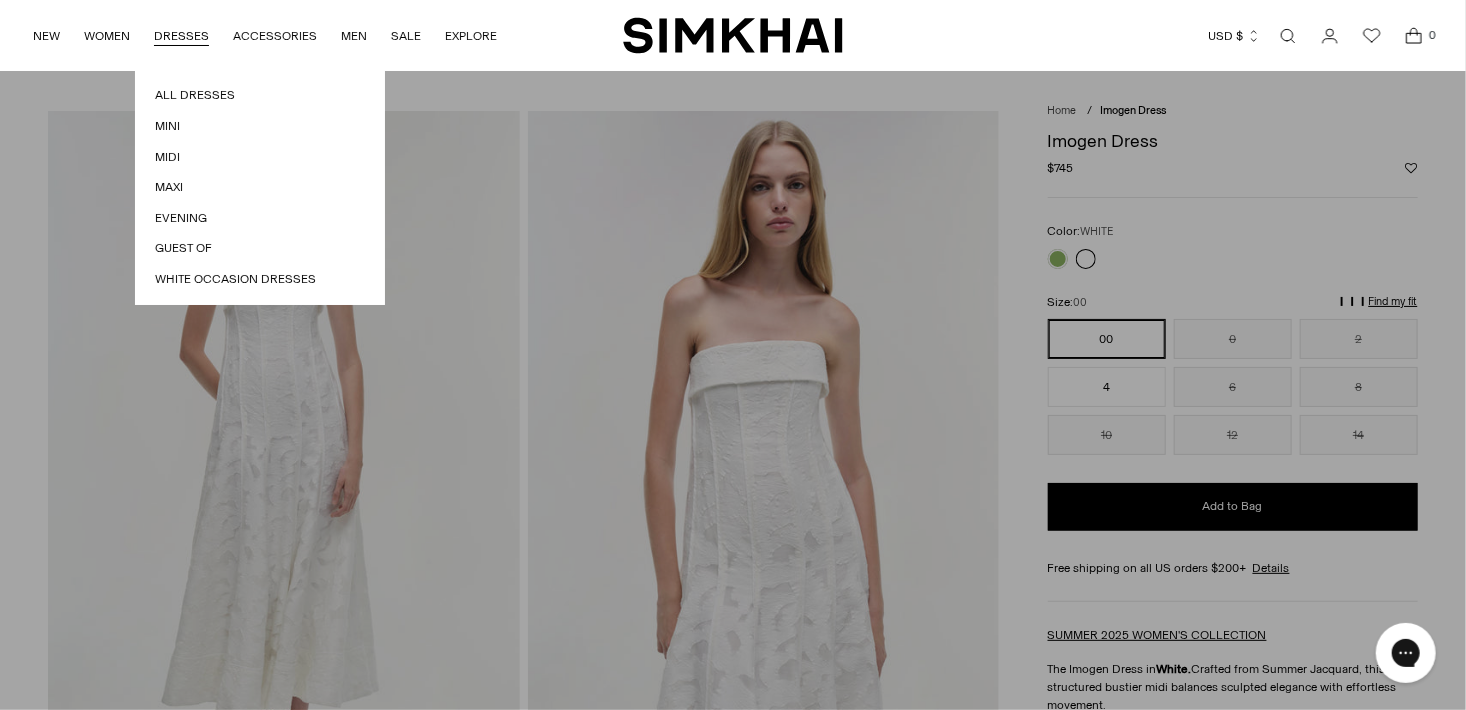 scroll, scrollTop: 0, scrollLeft: 0, axis: both 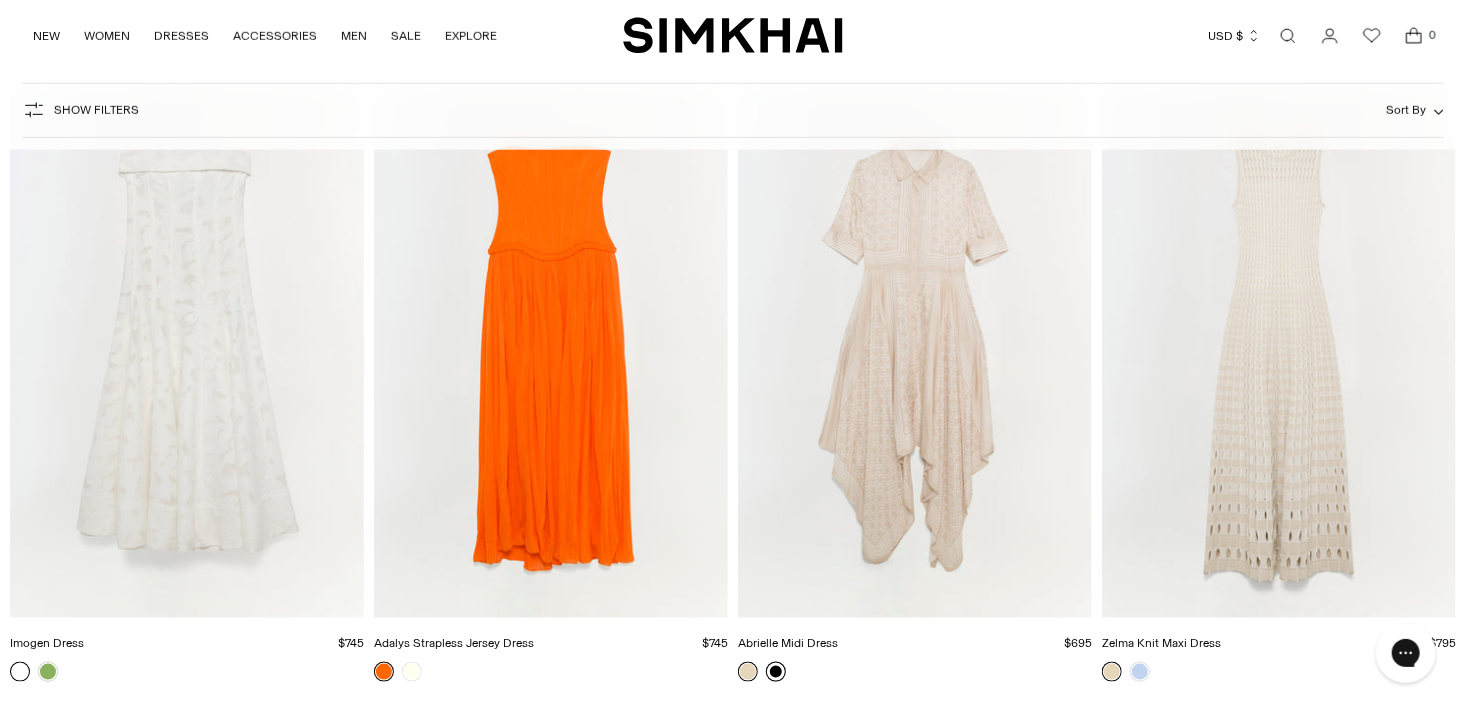 click at bounding box center [776, 672] 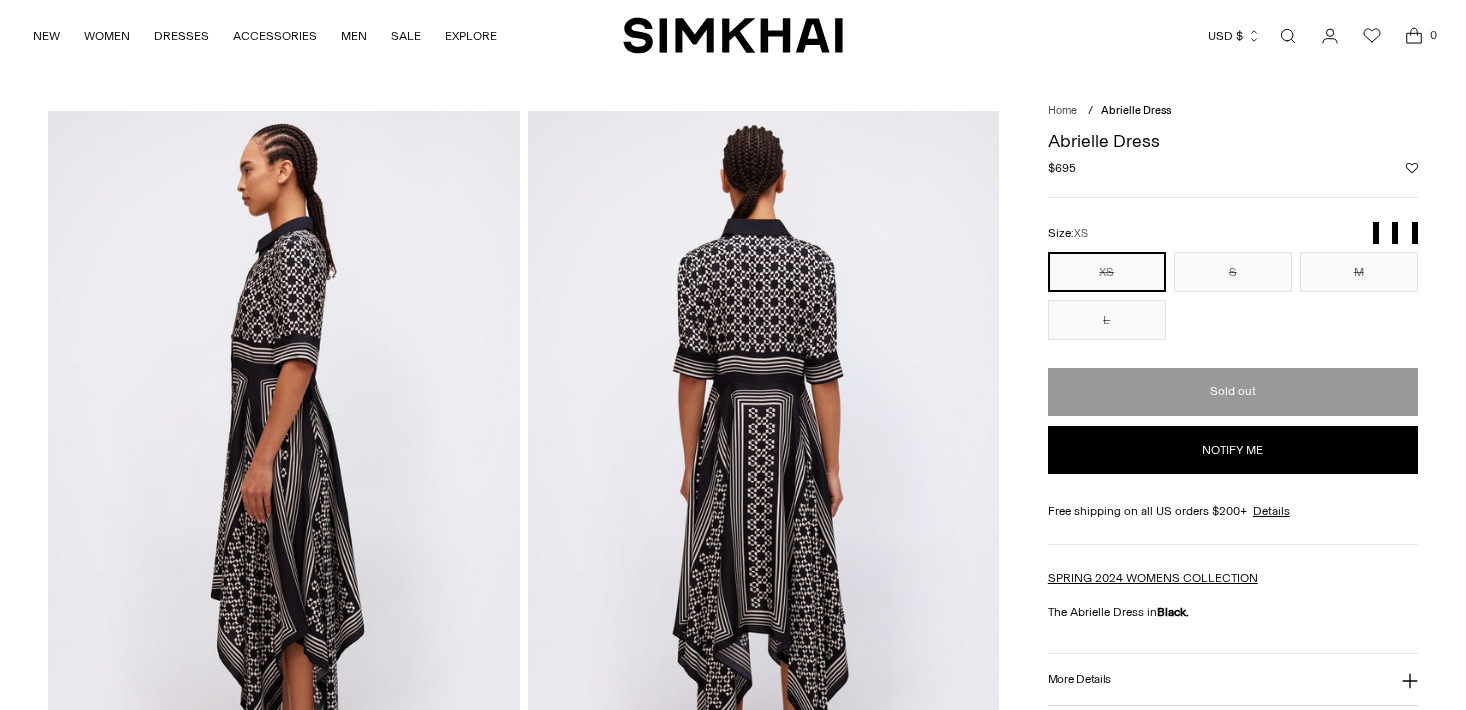 scroll, scrollTop: 0, scrollLeft: 0, axis: both 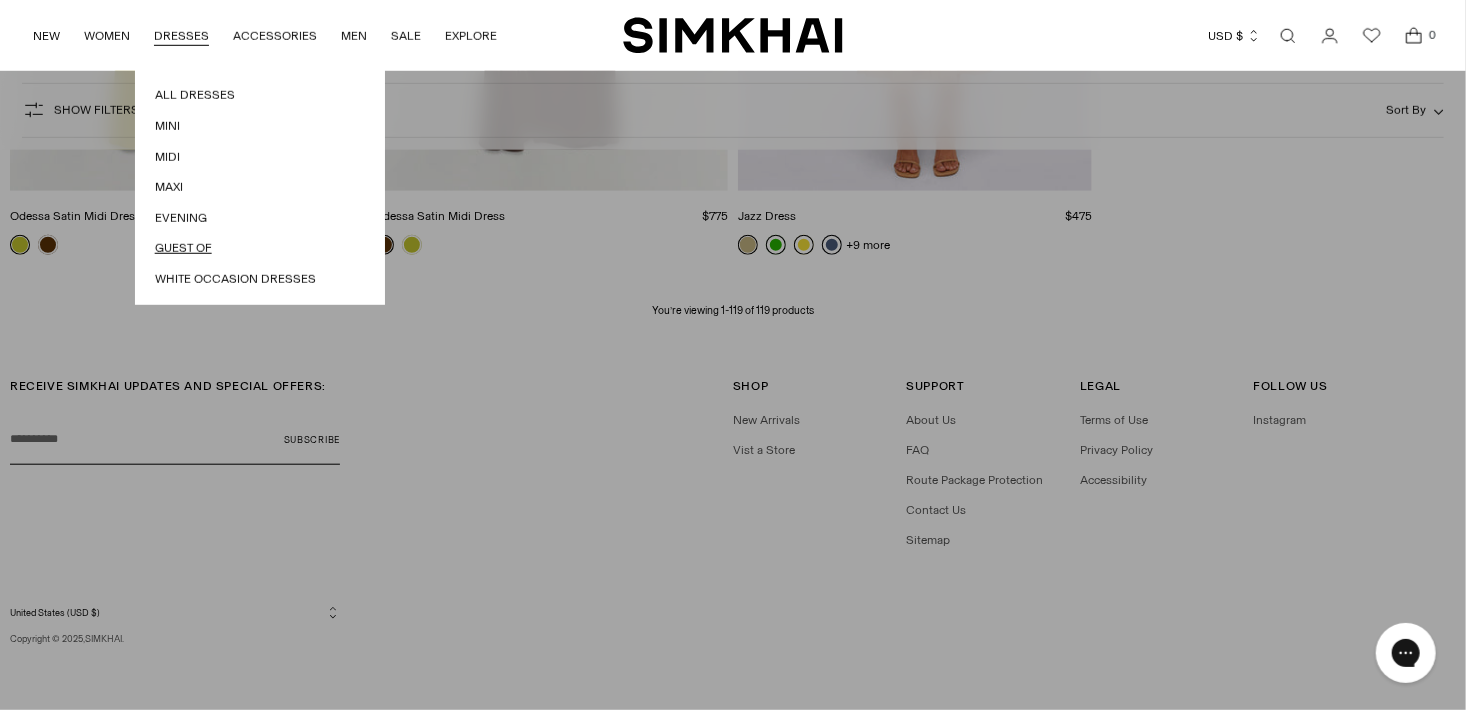 click on "Guest Of" at bounding box center [260, 248] 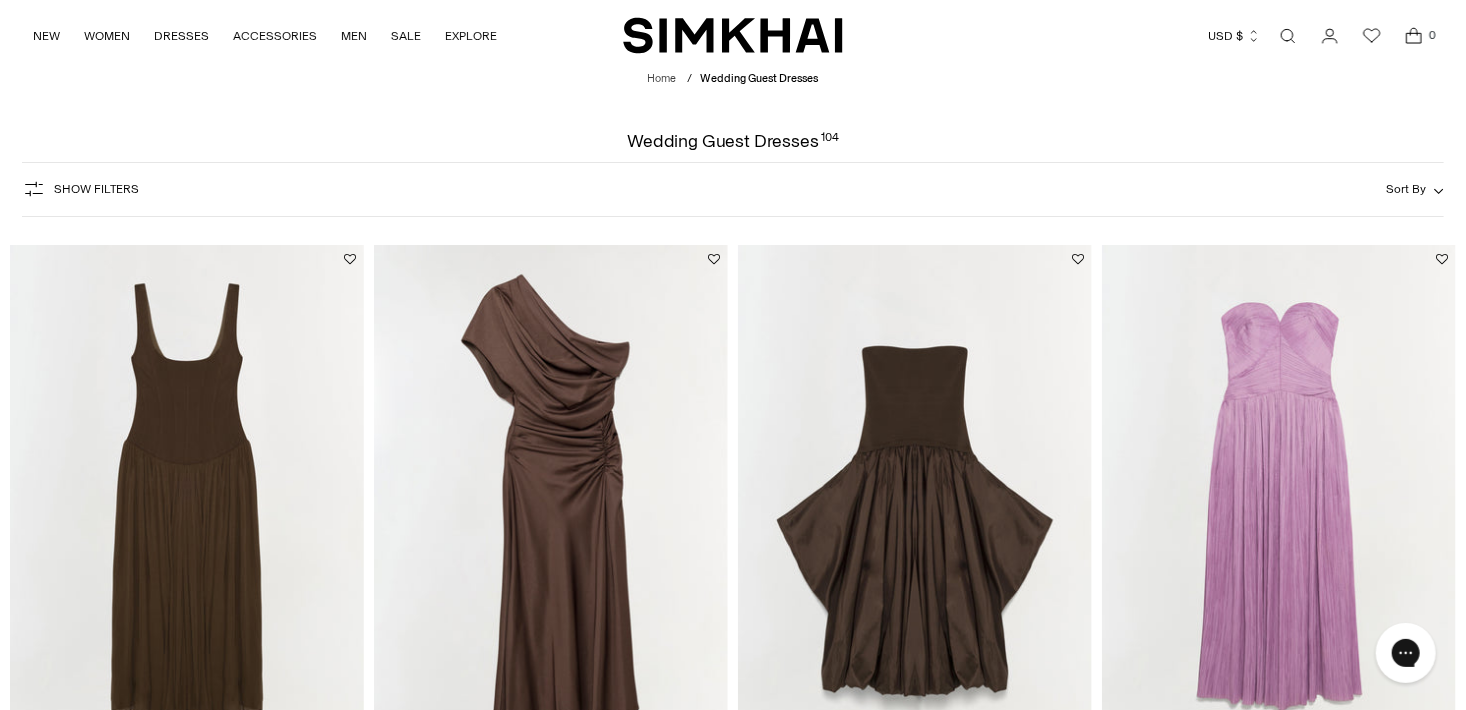 scroll, scrollTop: 0, scrollLeft: 0, axis: both 